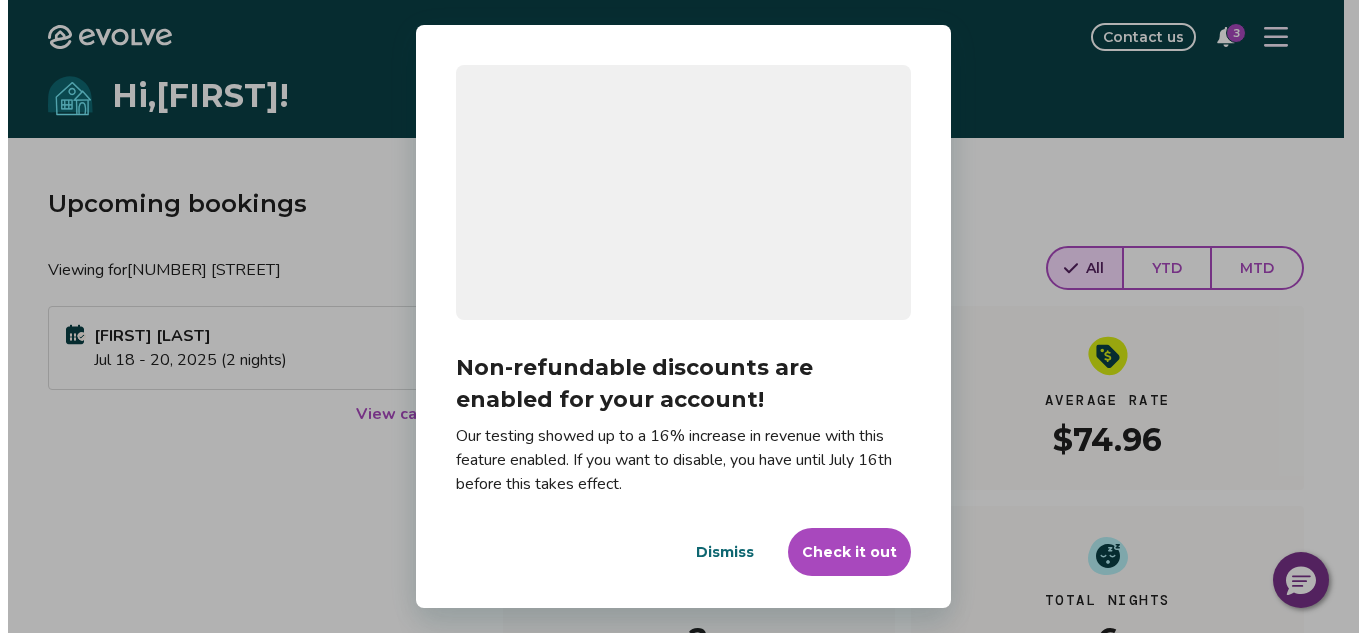 scroll, scrollTop: 0, scrollLeft: 0, axis: both 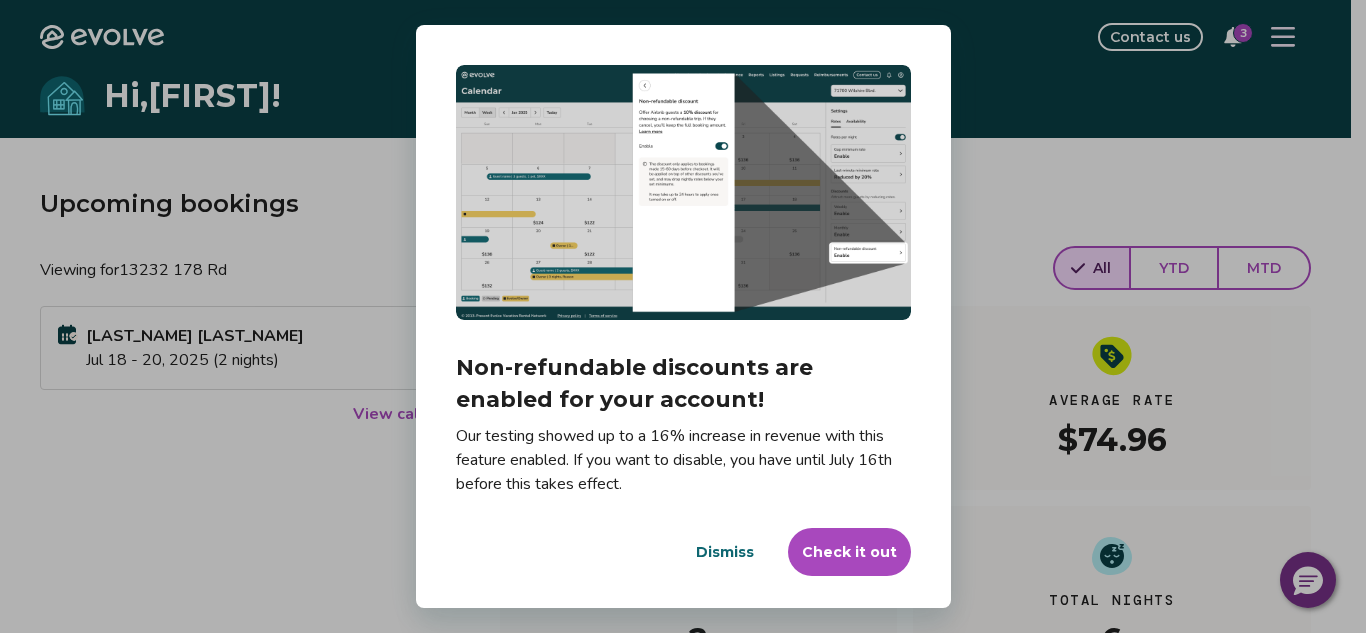 click on "Check it out" at bounding box center (849, 552) 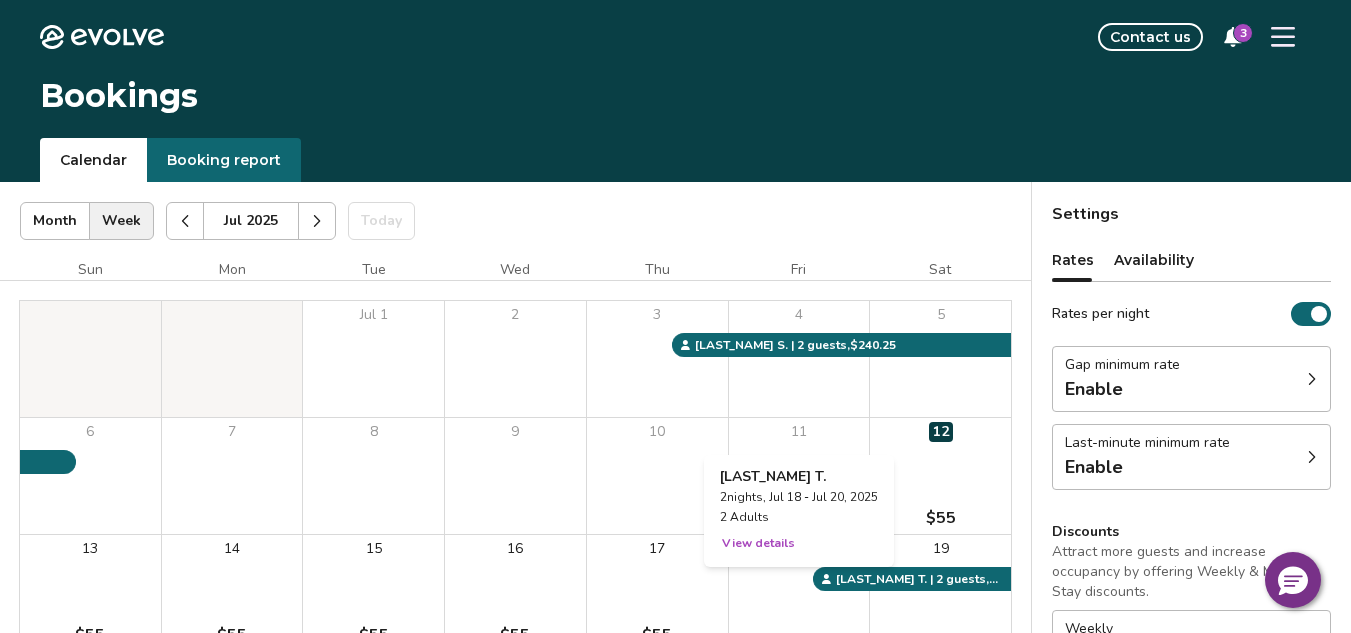 click on "View details" at bounding box center [758, 543] 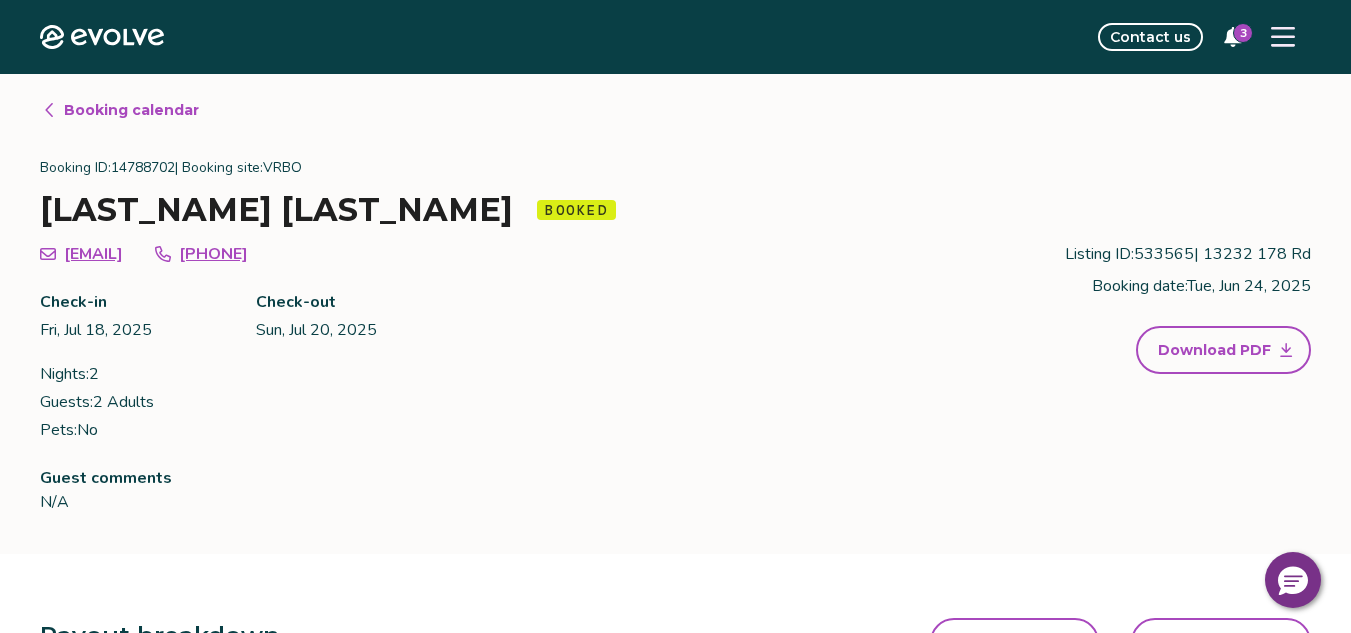drag, startPoint x: 1360, startPoint y: 253, endPoint x: 800, endPoint y: 303, distance: 562.2277 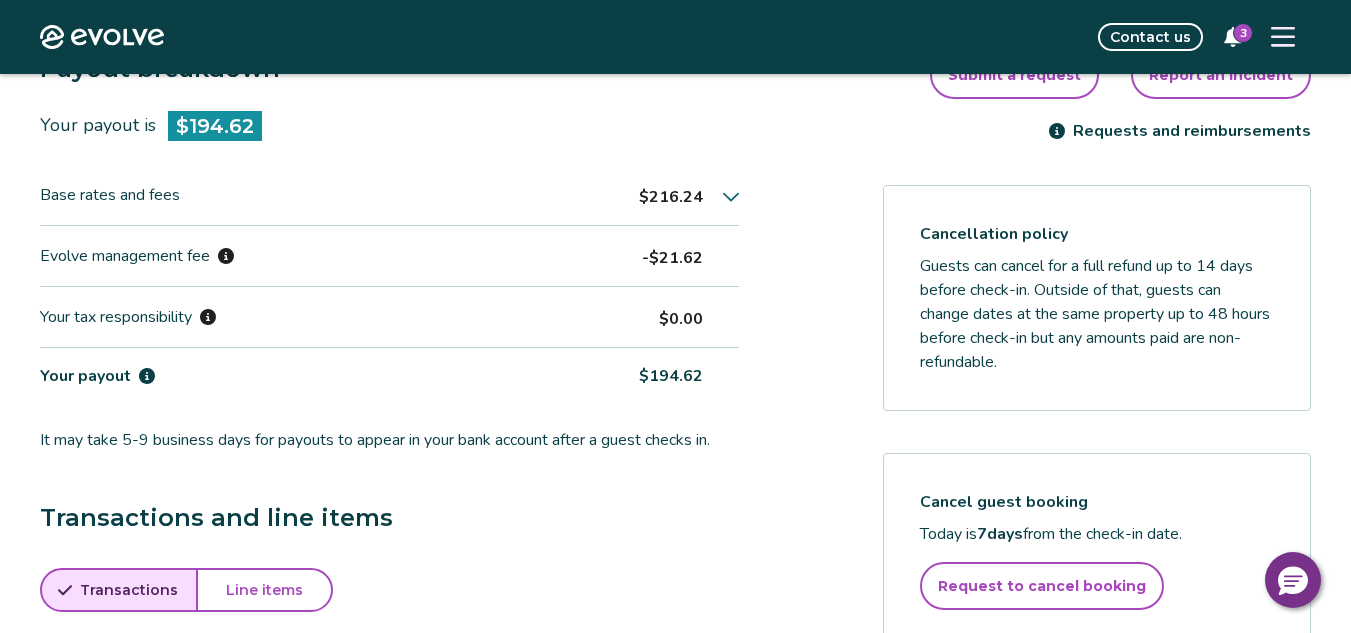 scroll, scrollTop: 598, scrollLeft: 0, axis: vertical 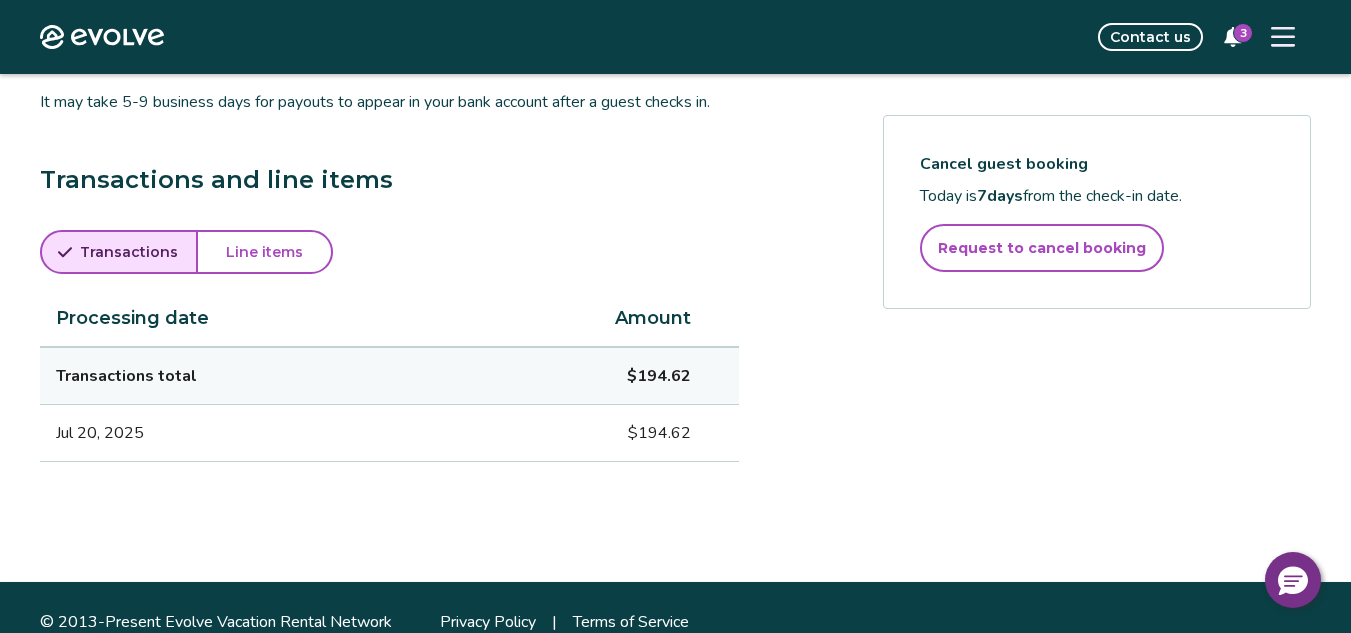 click on "3" at bounding box center (1243, 33) 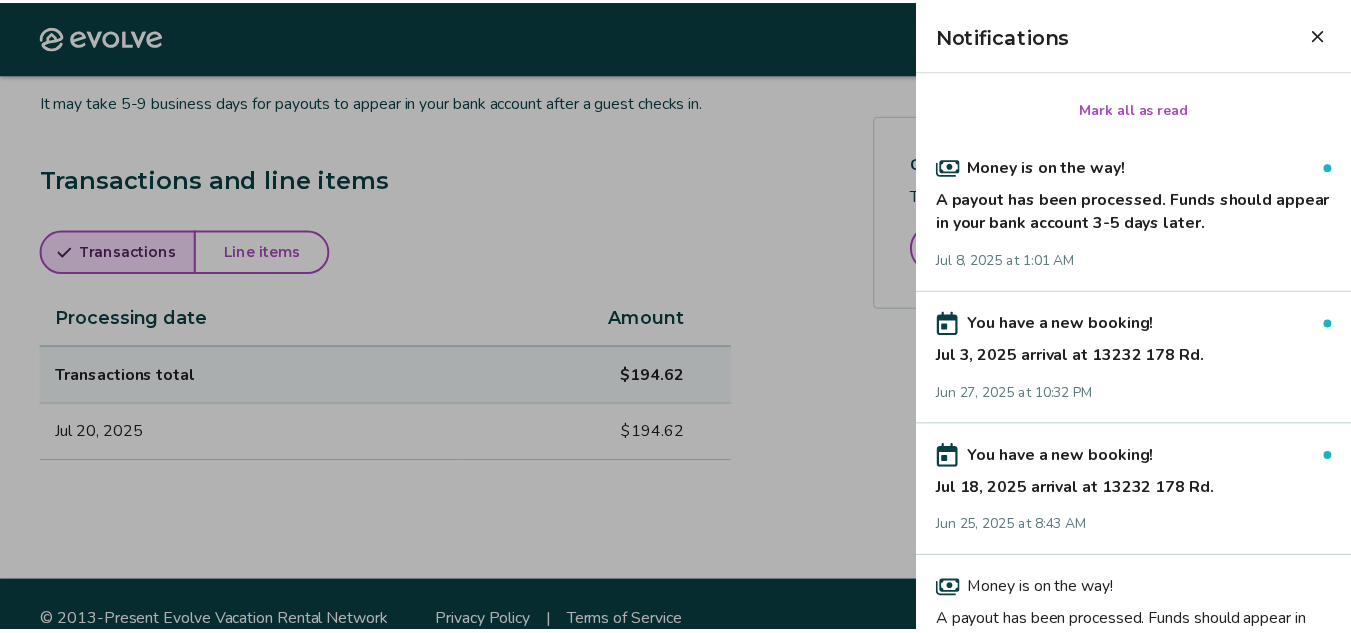 scroll, scrollTop: 0, scrollLeft: 0, axis: both 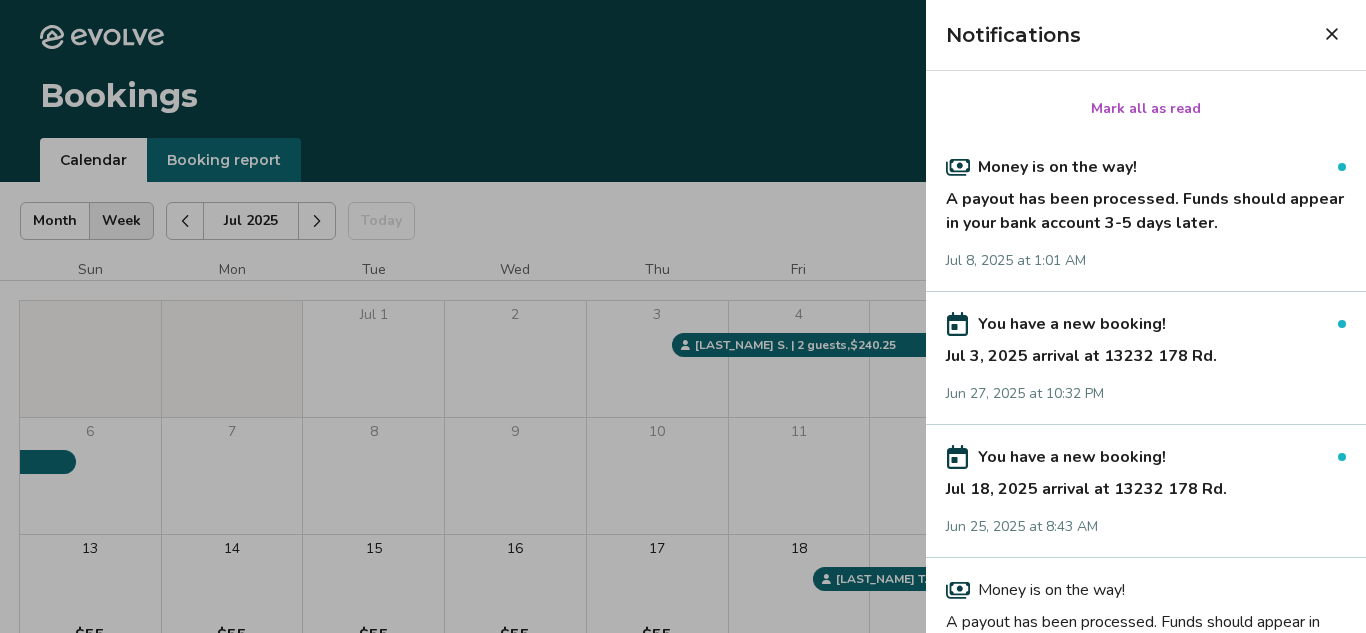 drag, startPoint x: 1319, startPoint y: 35, endPoint x: 1303, endPoint y: 22, distance: 20.615528 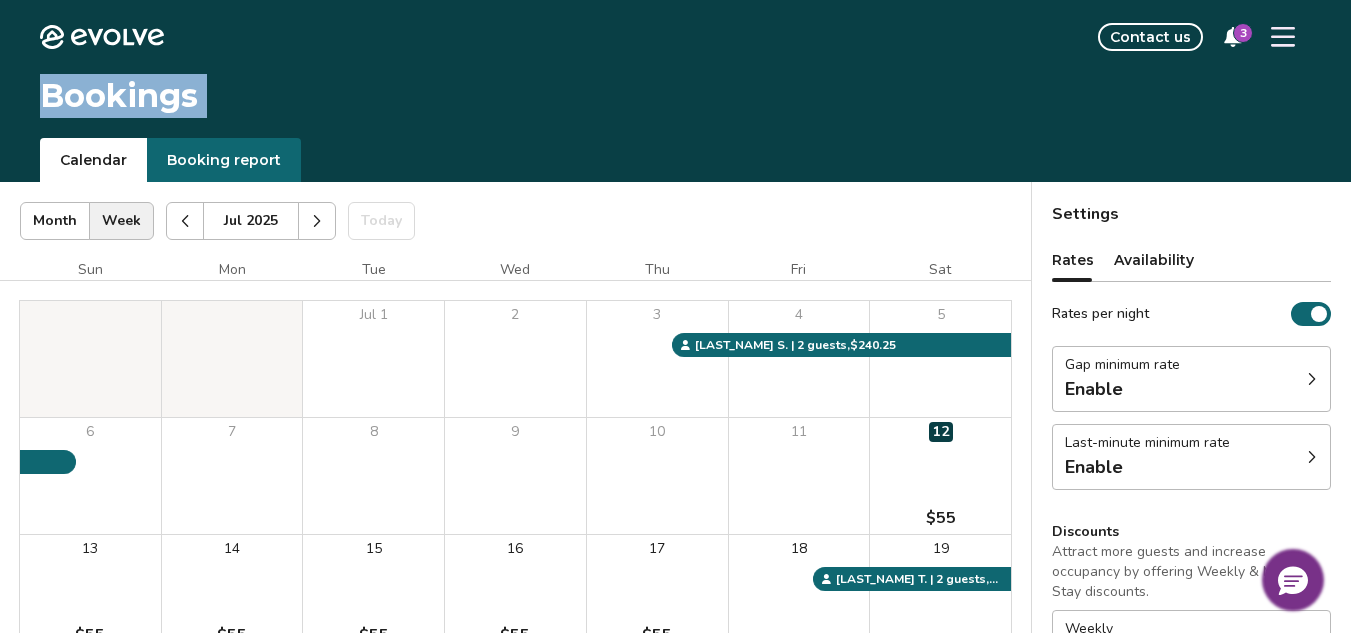 click 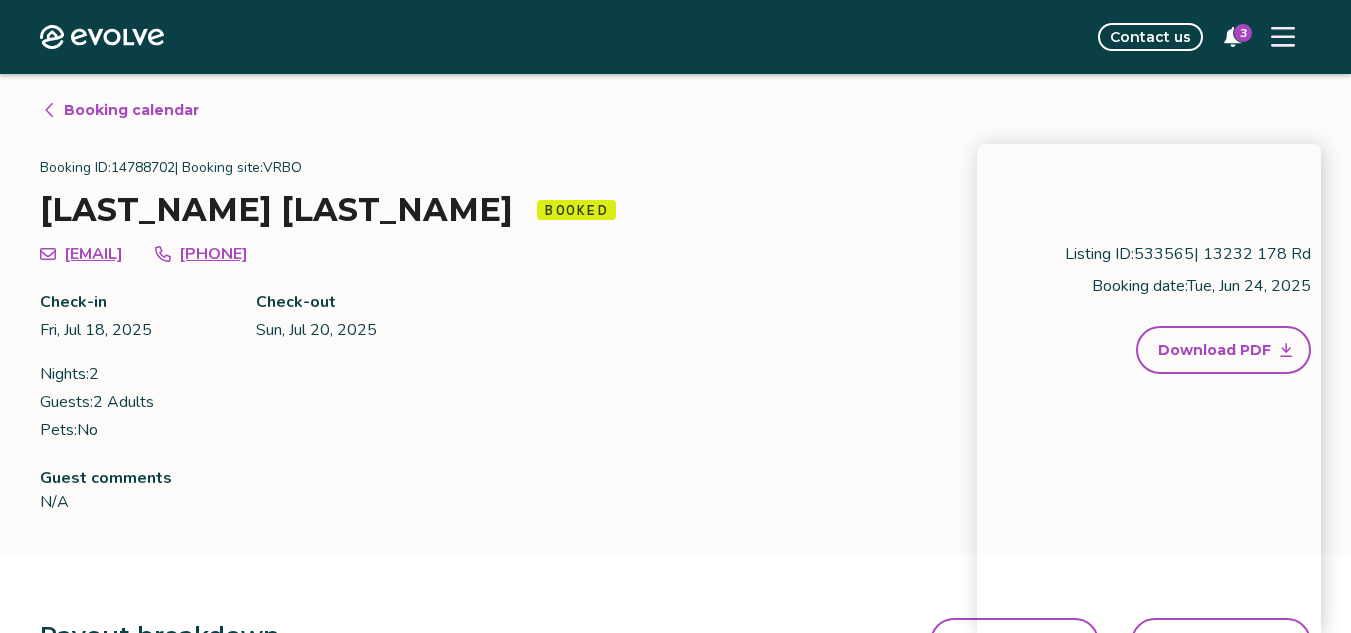 scroll, scrollTop: 905, scrollLeft: 0, axis: vertical 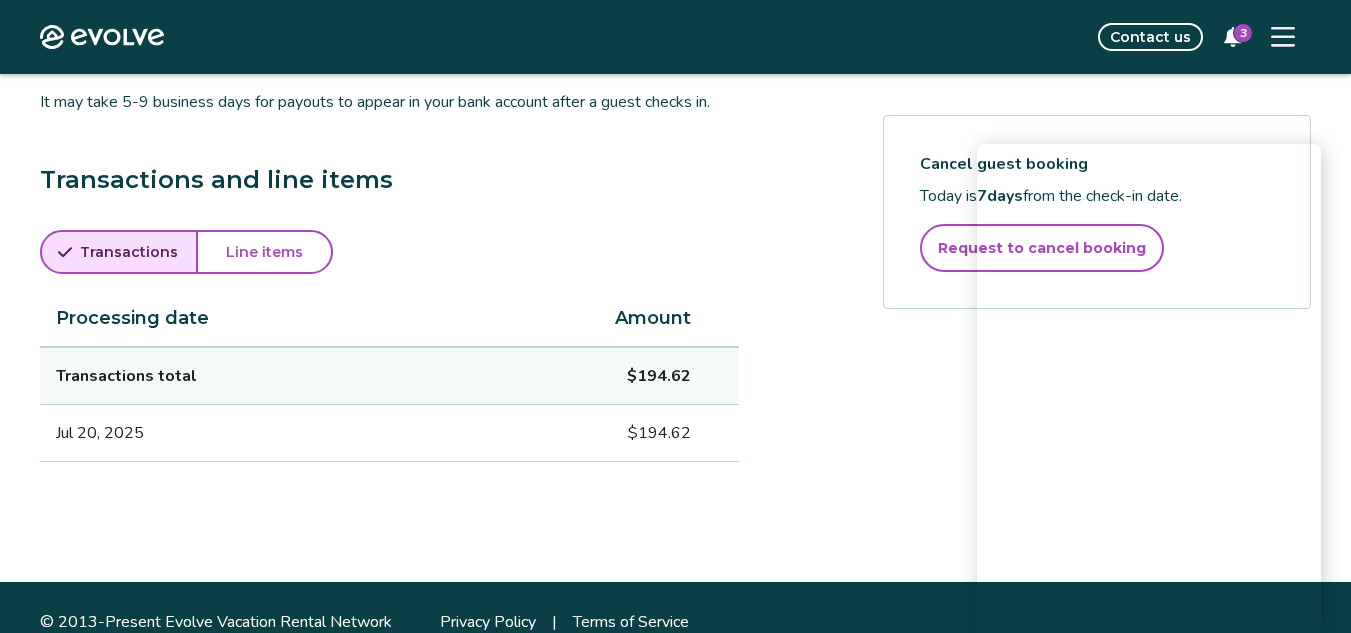 drag, startPoint x: 1131, startPoint y: 145, endPoint x: 903, endPoint y: 248, distance: 250.18593 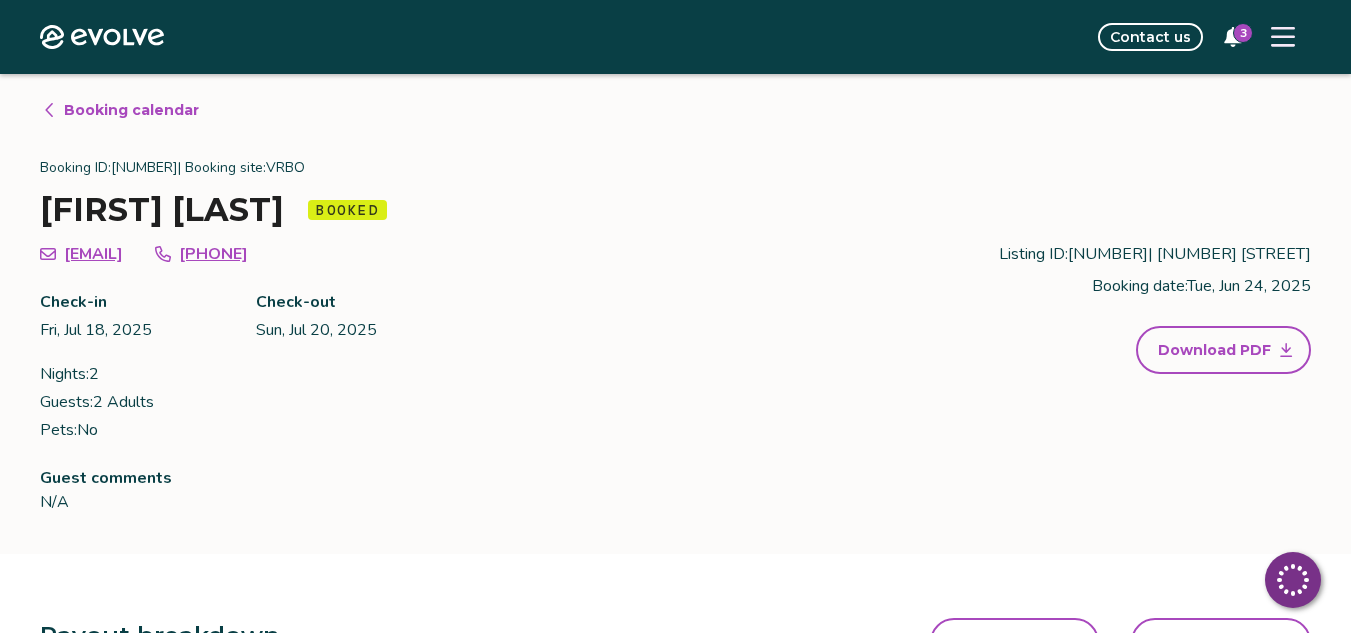 scroll, scrollTop: 905, scrollLeft: 0, axis: vertical 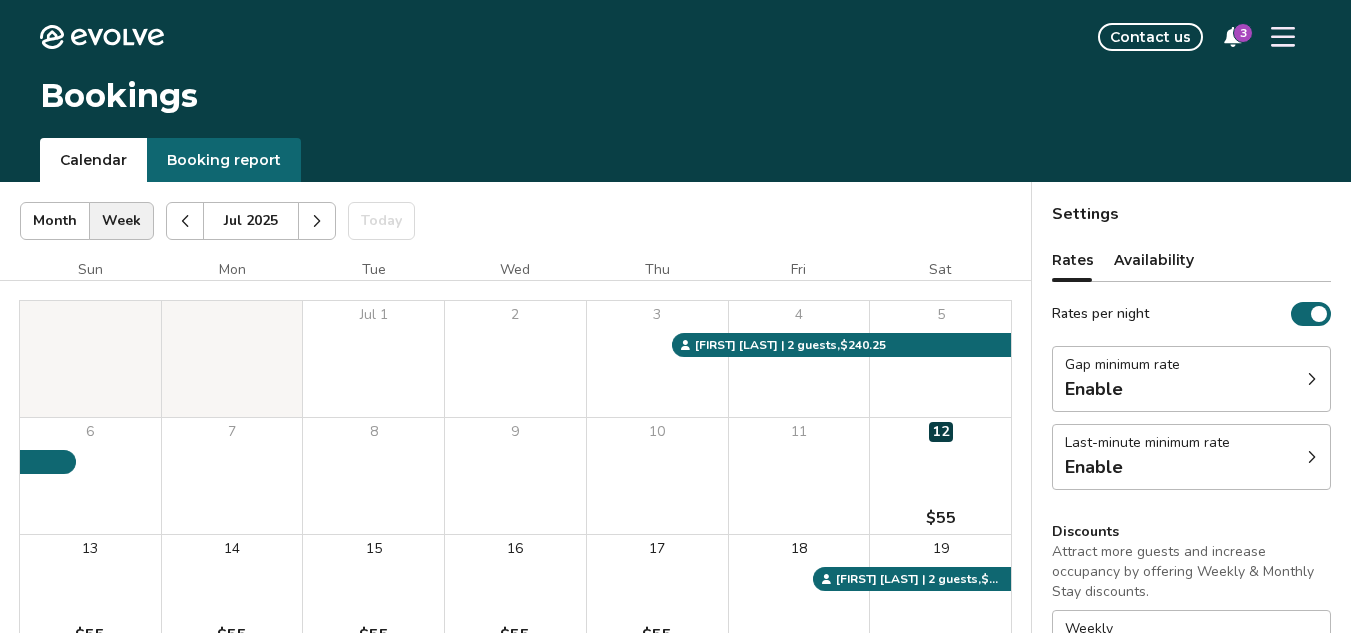 drag, startPoint x: 0, startPoint y: 4, endPoint x: 369, endPoint y: 114, distance: 385.04675 